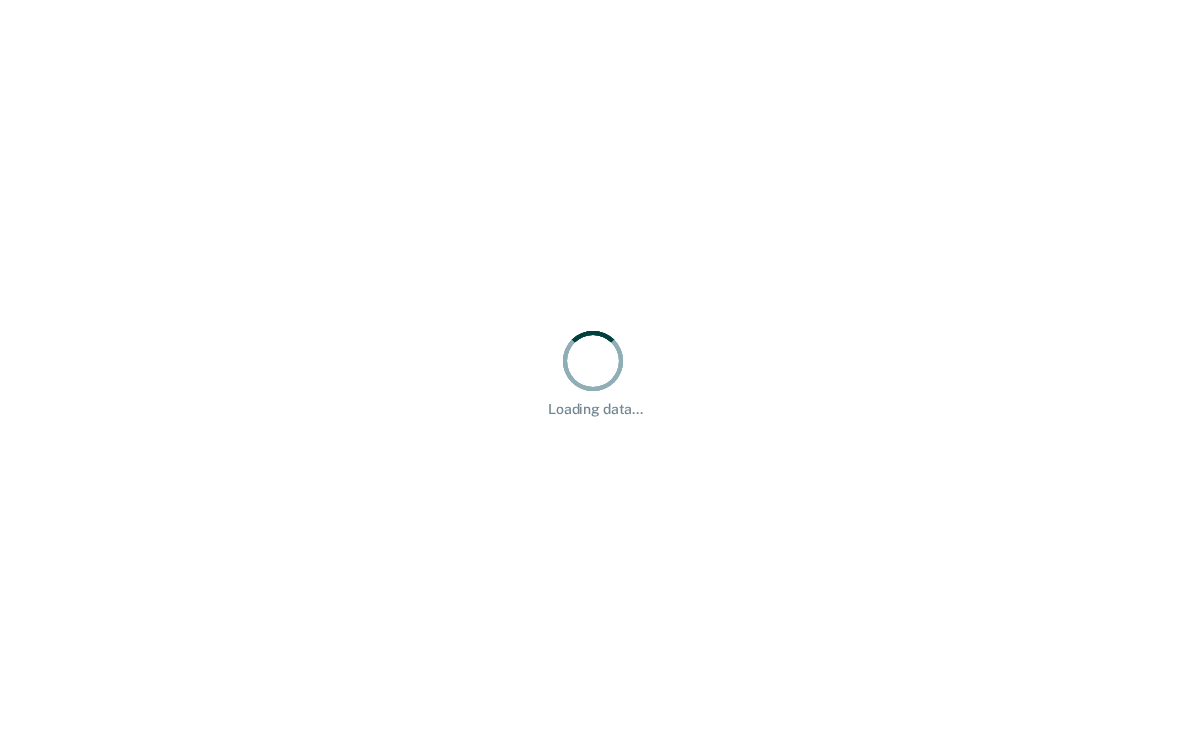 scroll, scrollTop: 0, scrollLeft: 0, axis: both 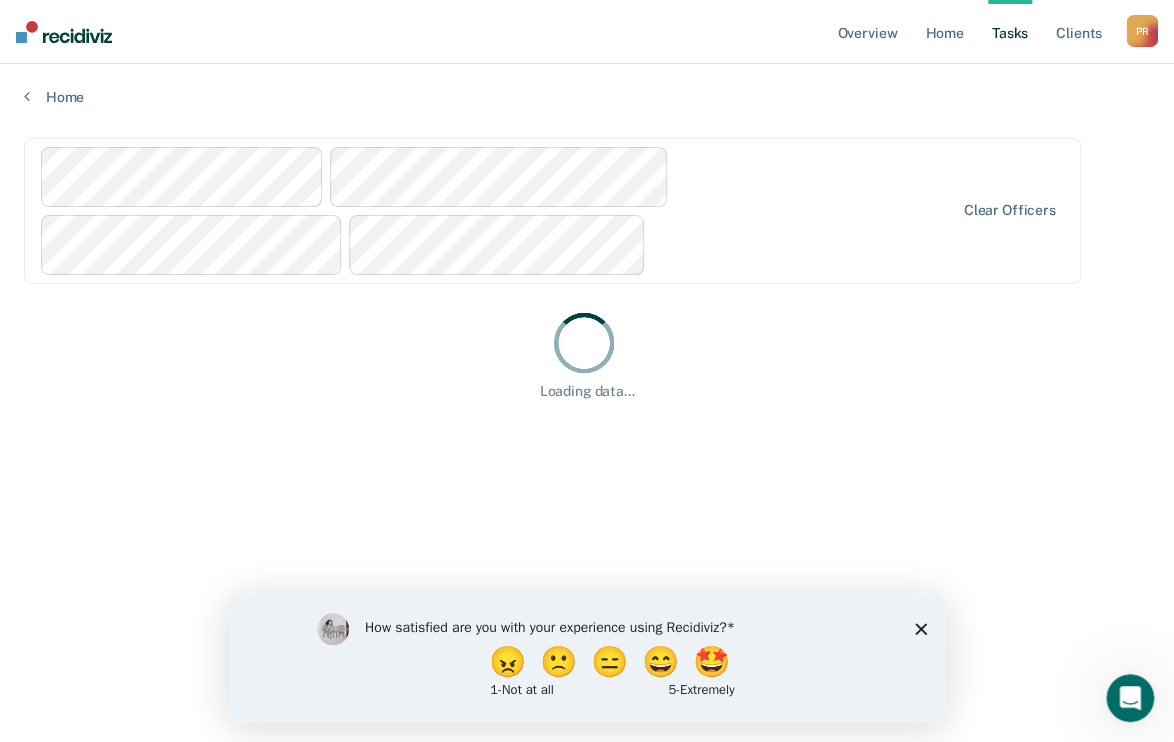 click at bounding box center (498, 211) 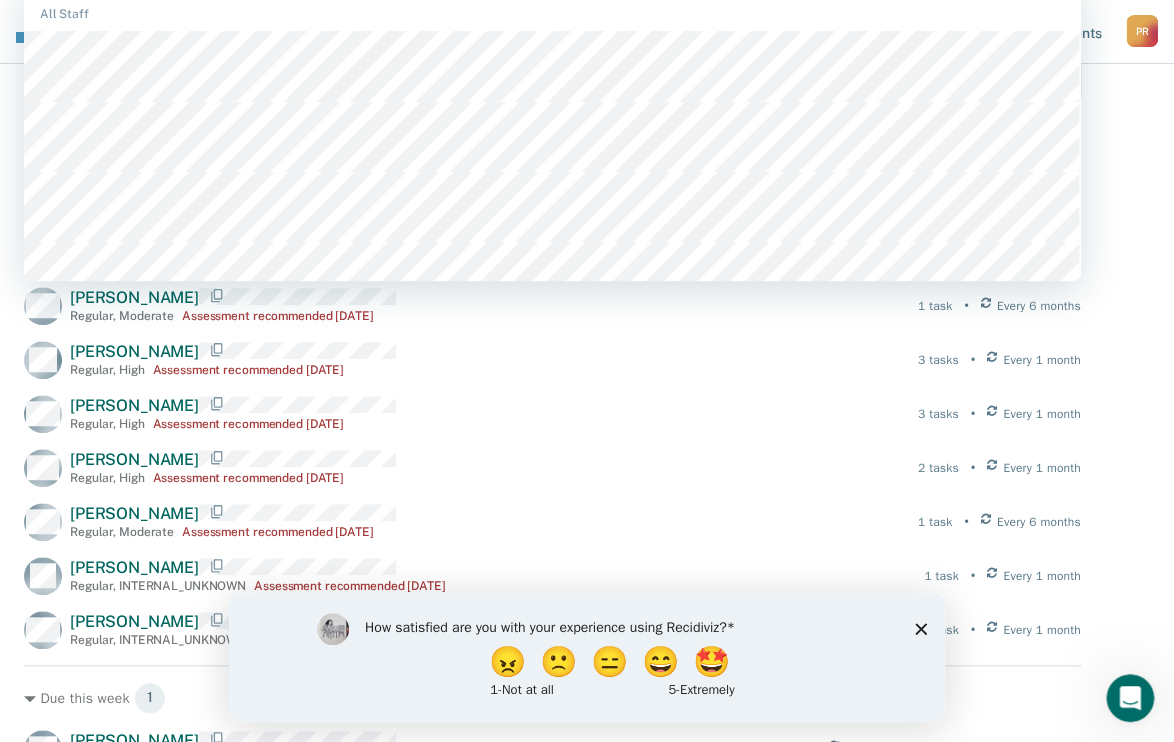 scroll, scrollTop: 303, scrollLeft: 0, axis: vertical 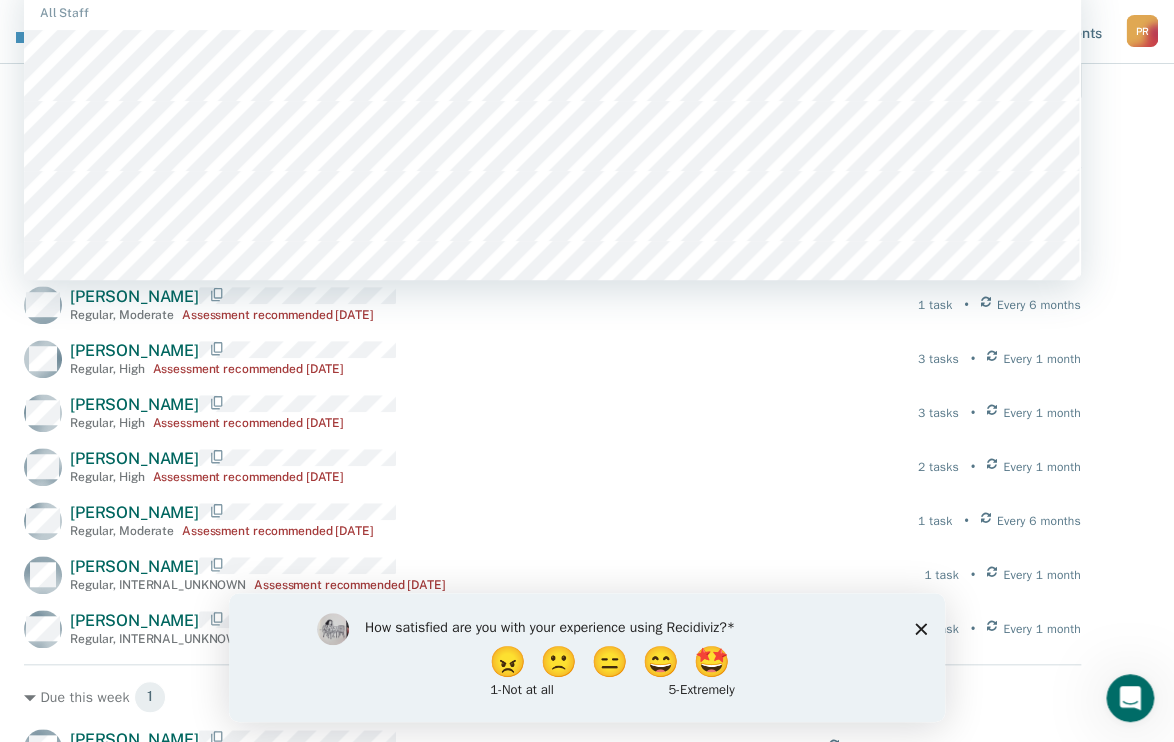 click on "Home" at bounding box center [944, 32] 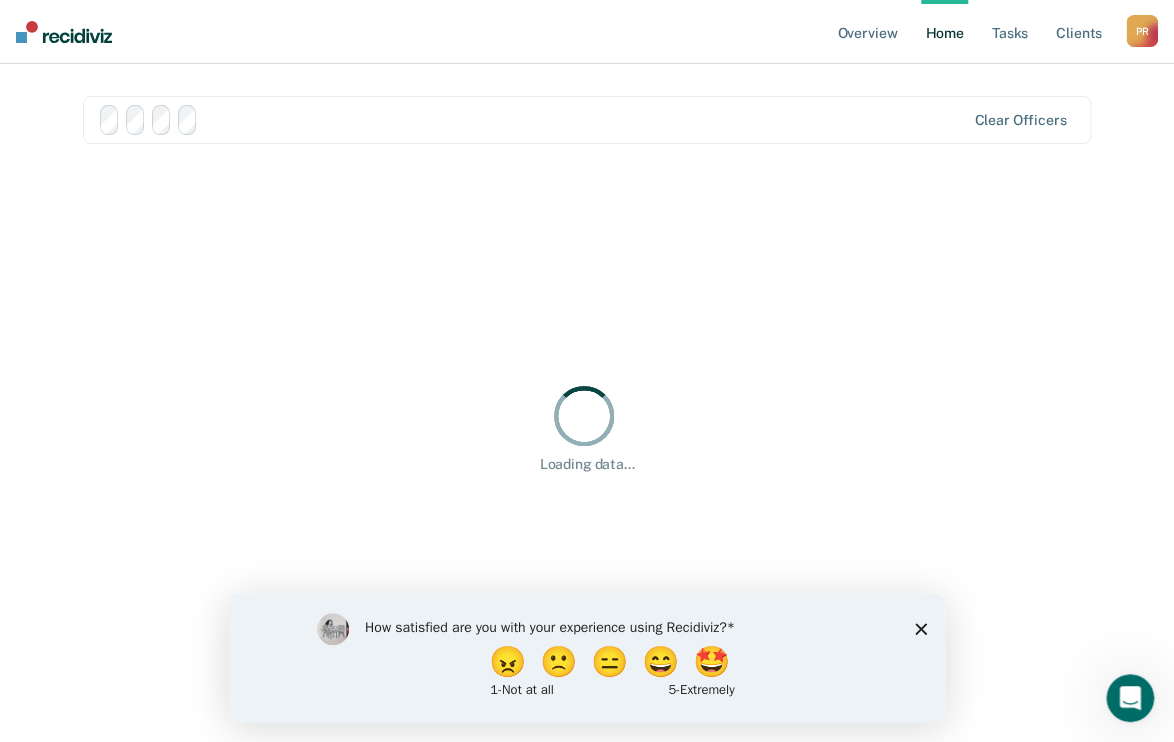 scroll, scrollTop: 0, scrollLeft: 0, axis: both 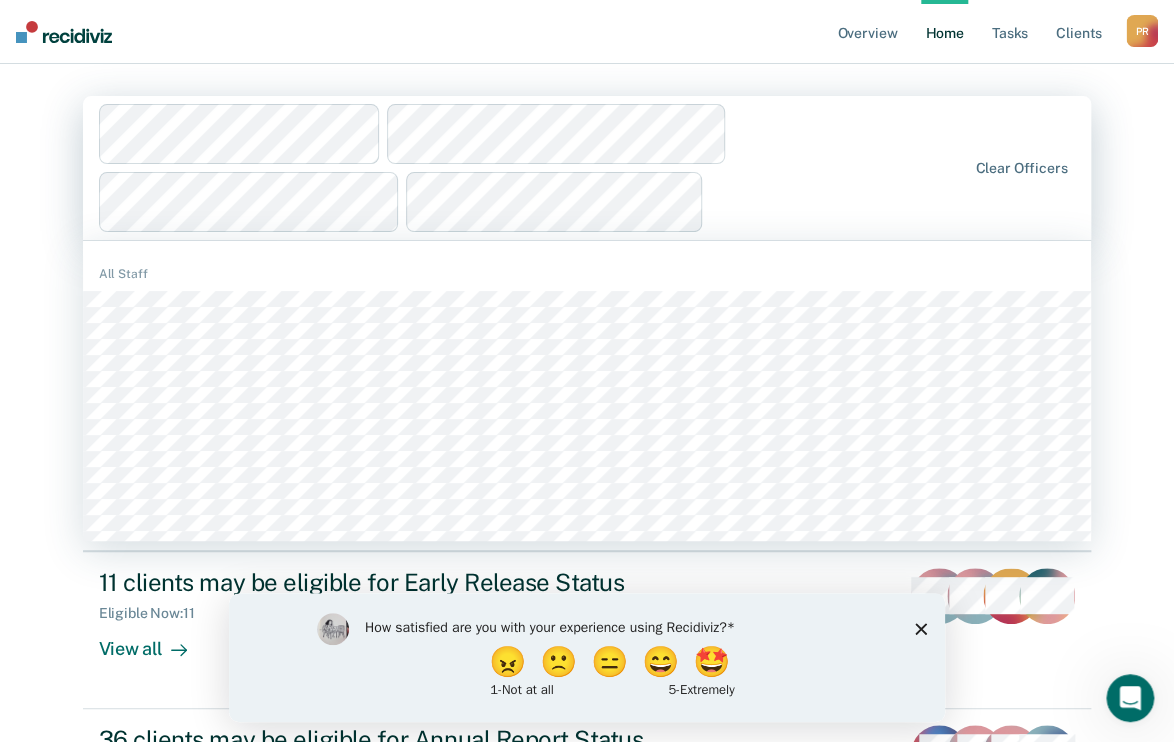 click on "1122 results available. Use Up and Down to choose options, press Enter to select the currently focused option, press Escape to exit the menu, press Tab to select the option and exit the menu. Clear   officers All Staff" at bounding box center [587, 168] 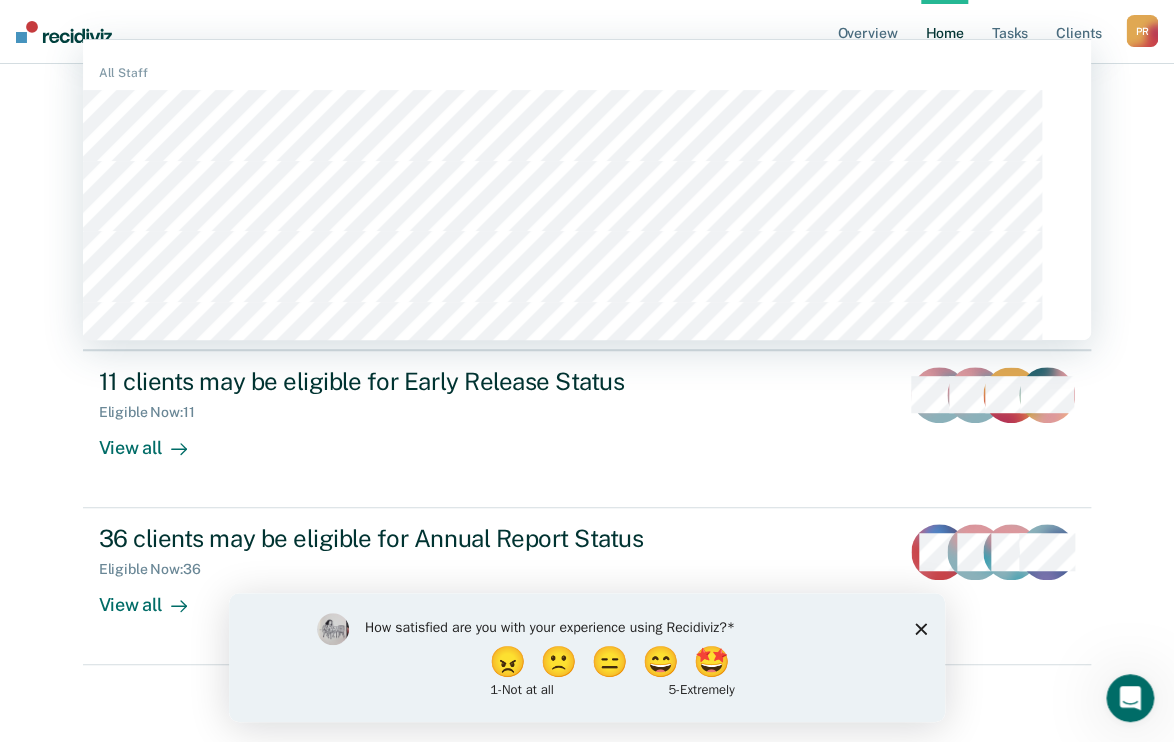 click on "All Staff" at bounding box center [587, 39562] 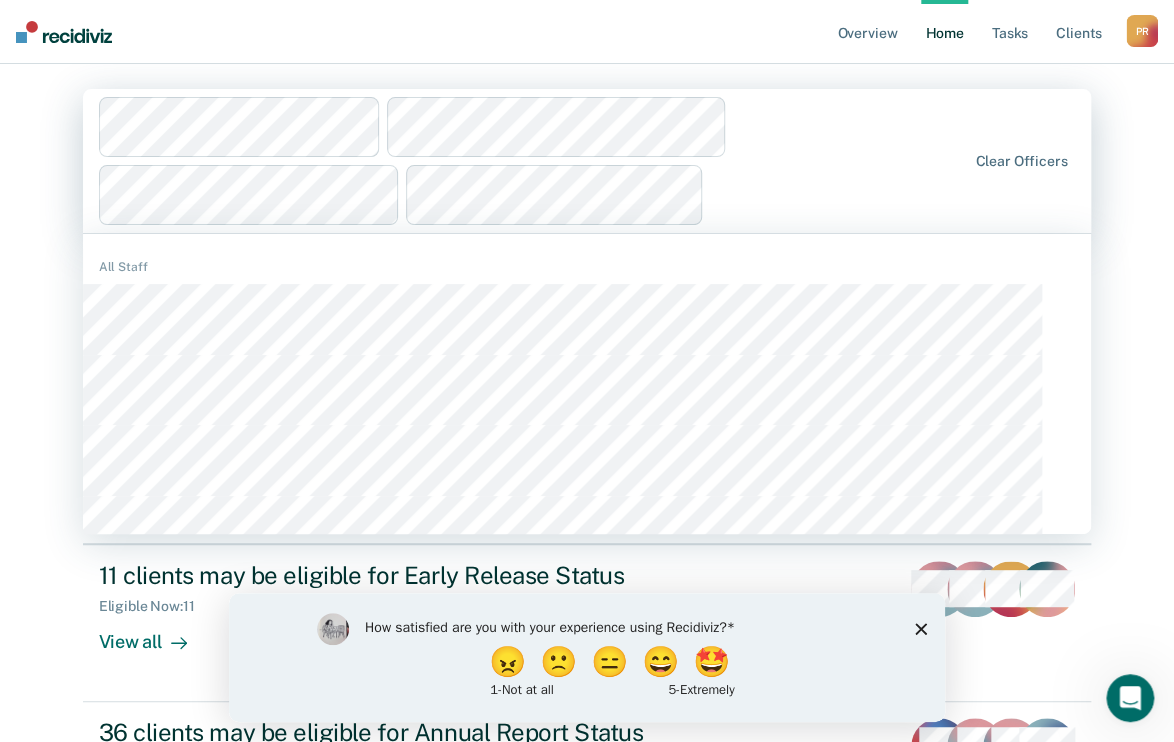 scroll, scrollTop: 0, scrollLeft: 0, axis: both 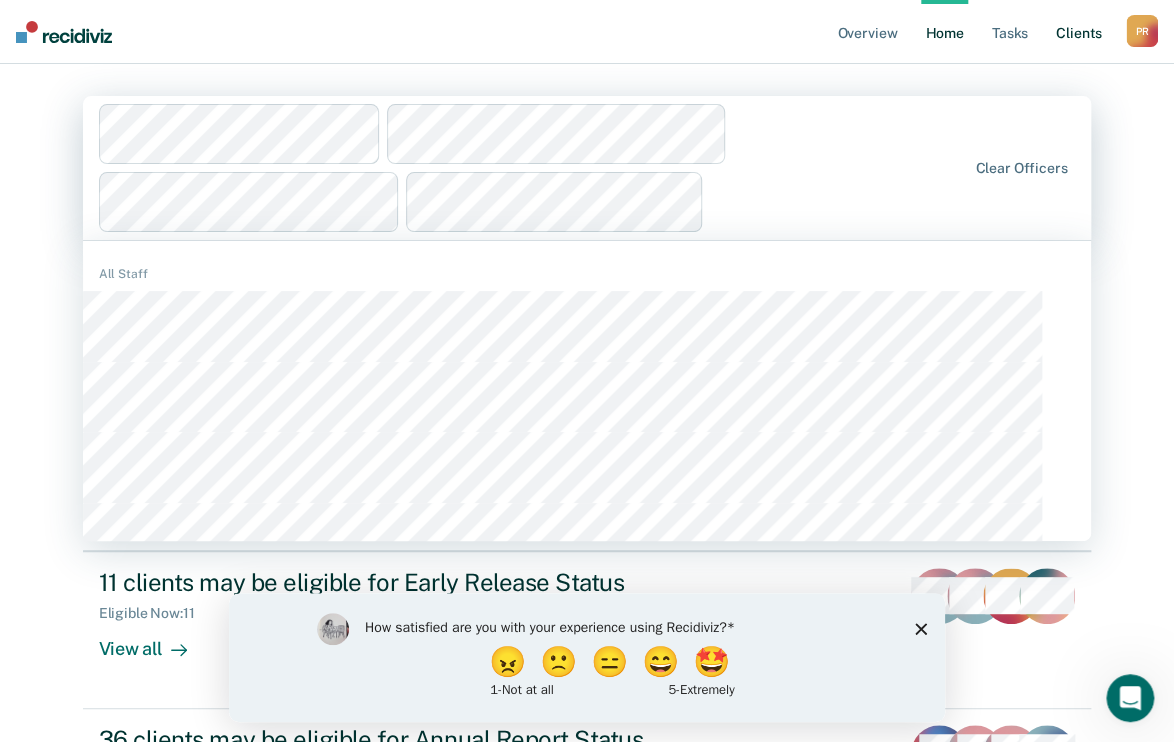 click on "Client s" at bounding box center (1079, 32) 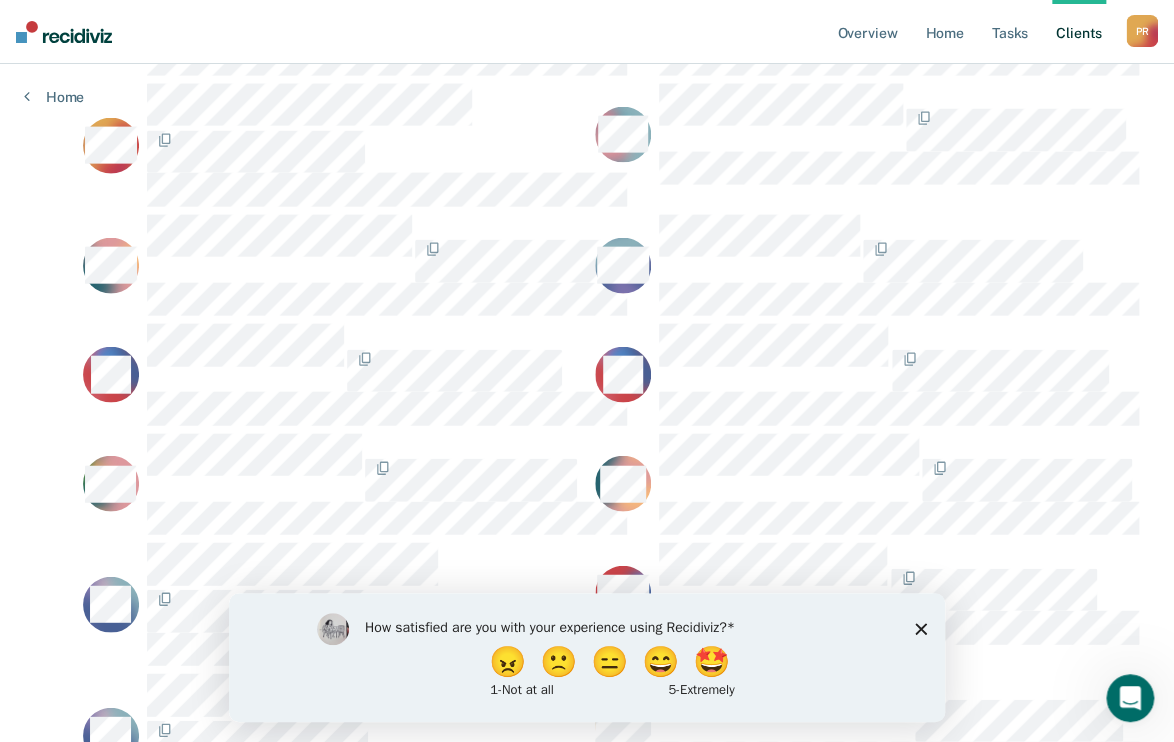scroll, scrollTop: 1680, scrollLeft: 0, axis: vertical 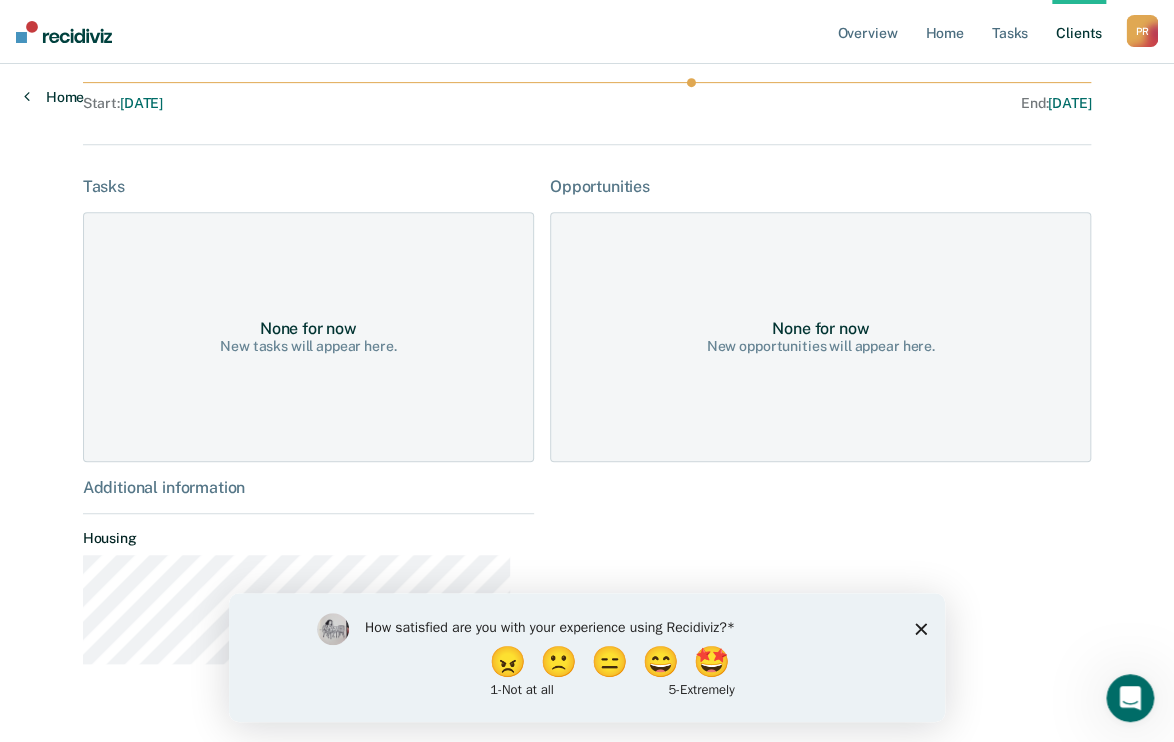 click at bounding box center [27, 96] 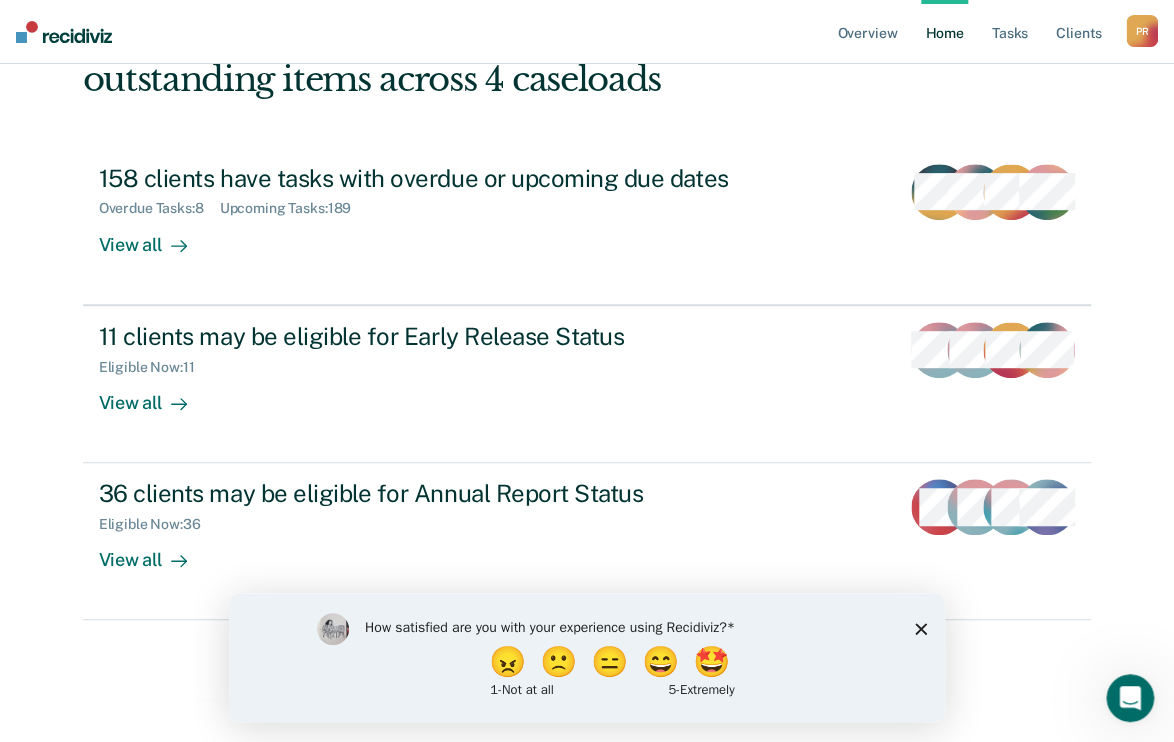 scroll, scrollTop: 0, scrollLeft: 0, axis: both 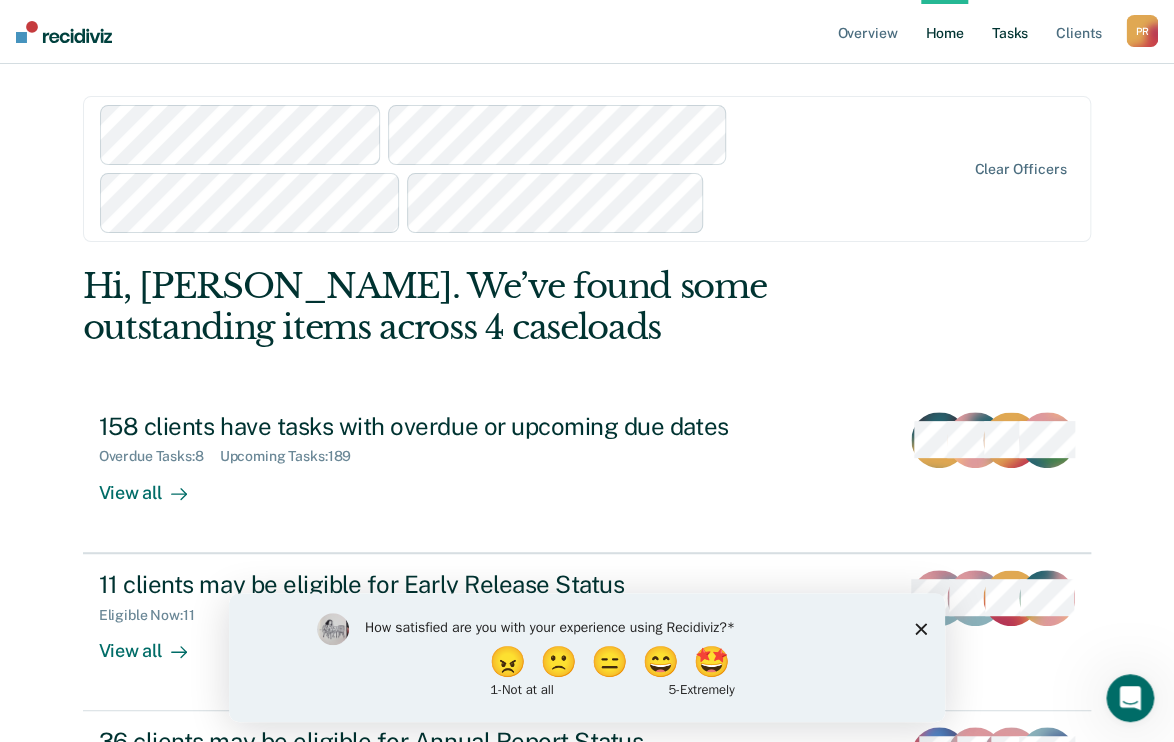 click on "Tasks" at bounding box center (1010, 32) 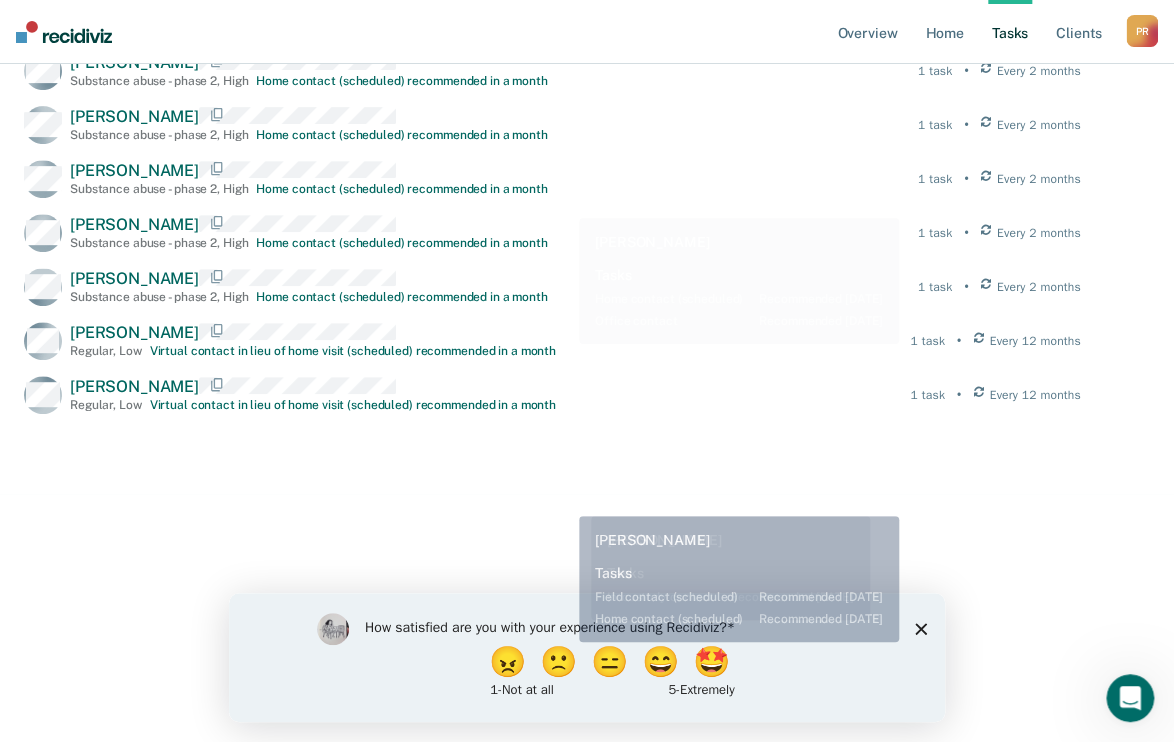 scroll, scrollTop: 11600, scrollLeft: 0, axis: vertical 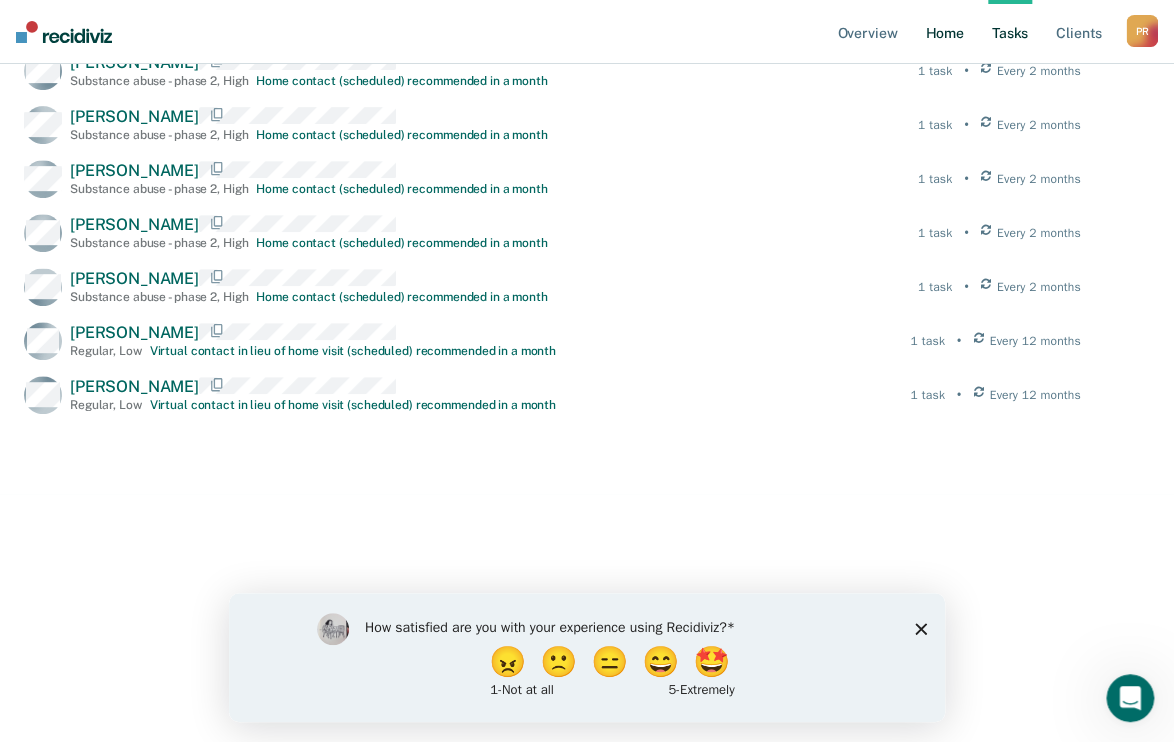 click on "Home" at bounding box center [944, 32] 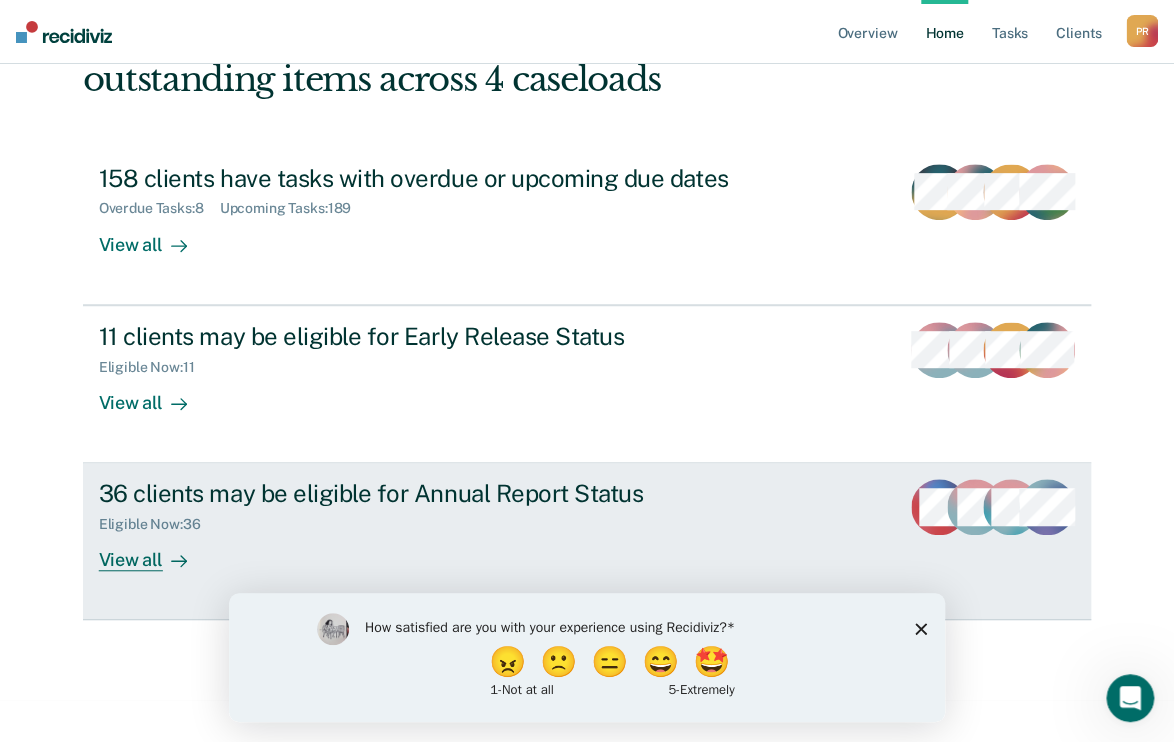 scroll, scrollTop: 1360, scrollLeft: 0, axis: vertical 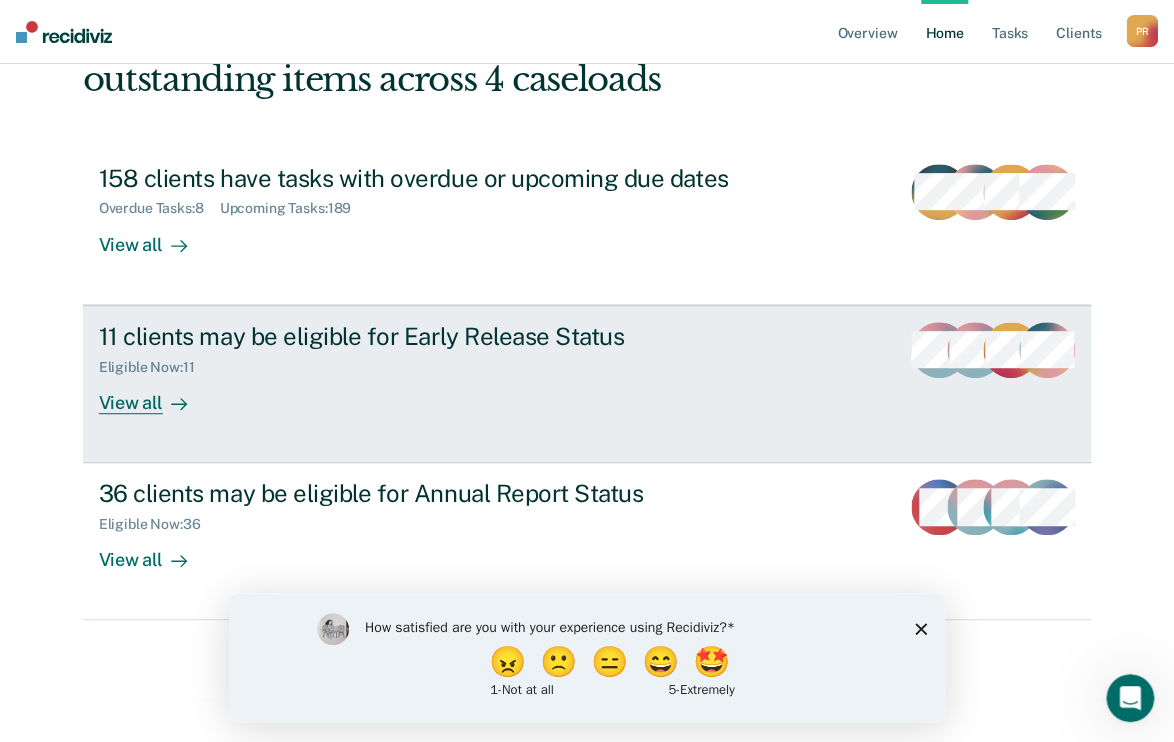 click on "View all" at bounding box center [155, 394] 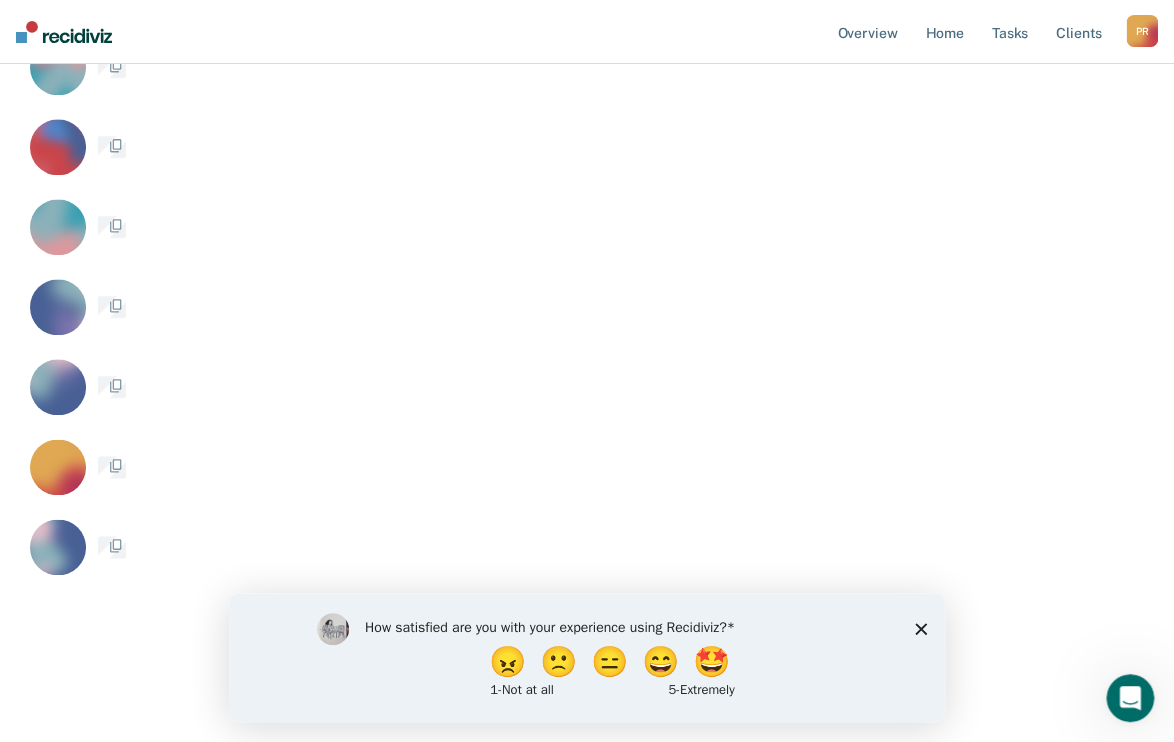 scroll, scrollTop: 0, scrollLeft: 0, axis: both 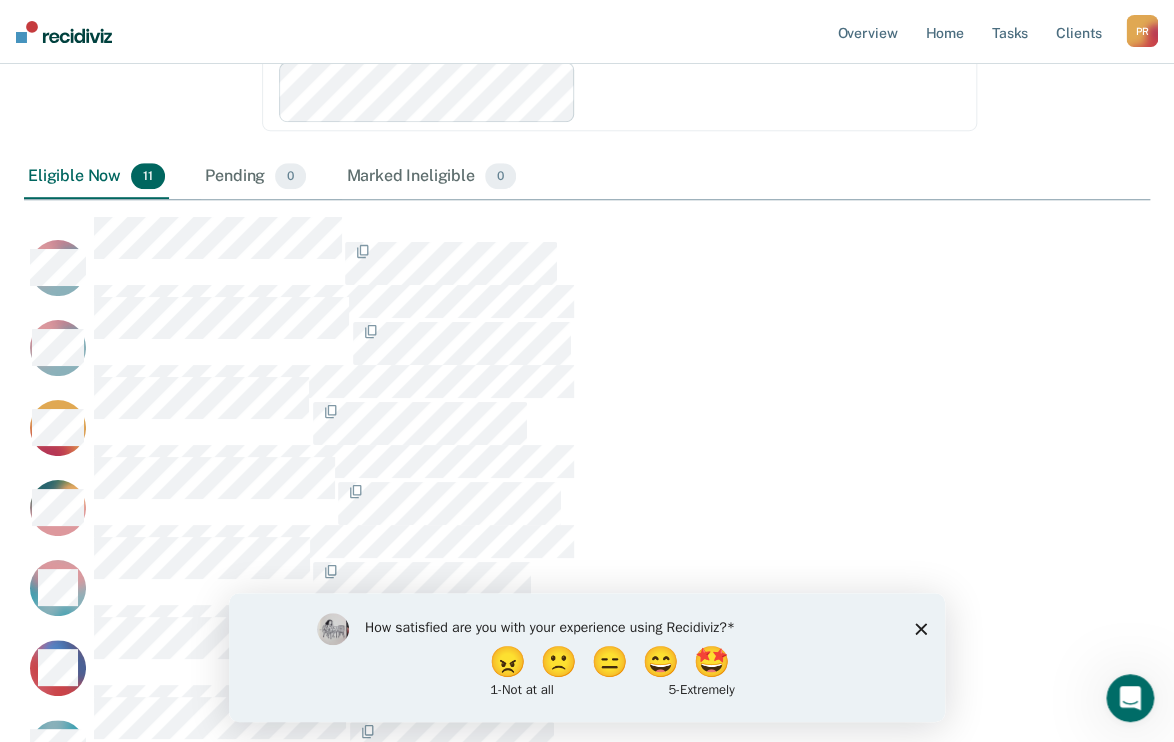 click on "Clear   officers" at bounding box center (619, -10) 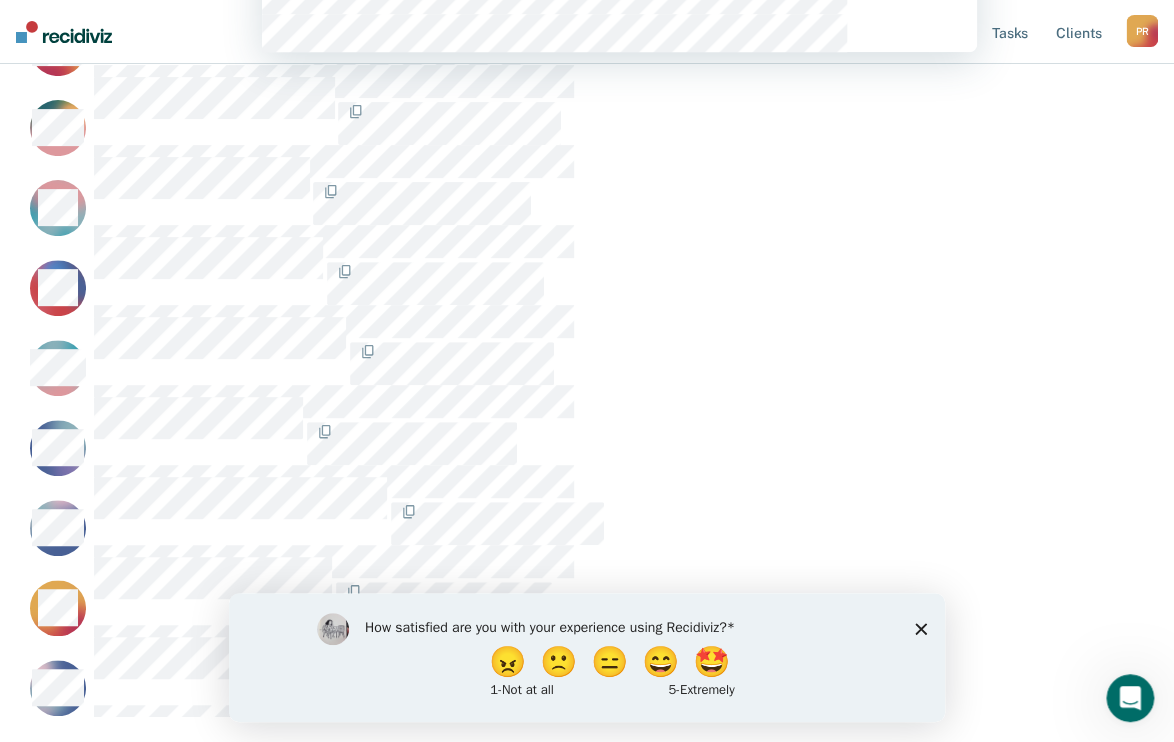 scroll, scrollTop: 1584, scrollLeft: 1065, axis: both 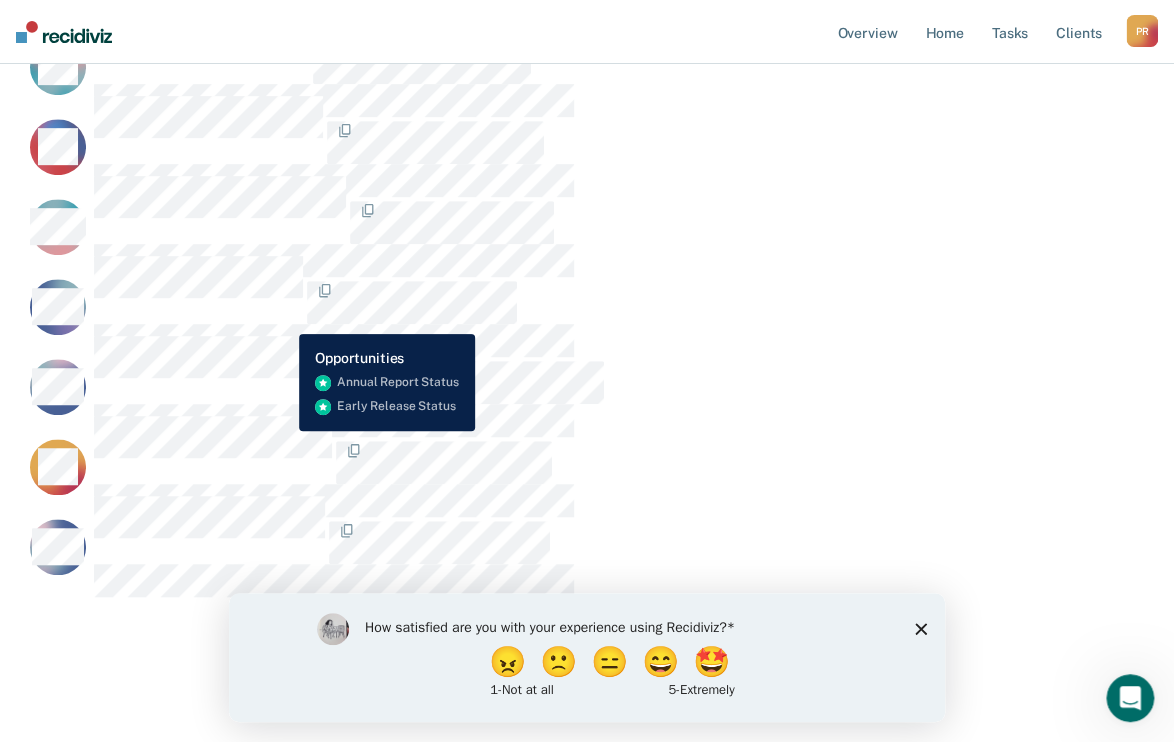 click on "MG   AS   GP   AZ   Download Form JV   JB   MS   CD   AR   JS   RA" at bounding box center [495, 119] 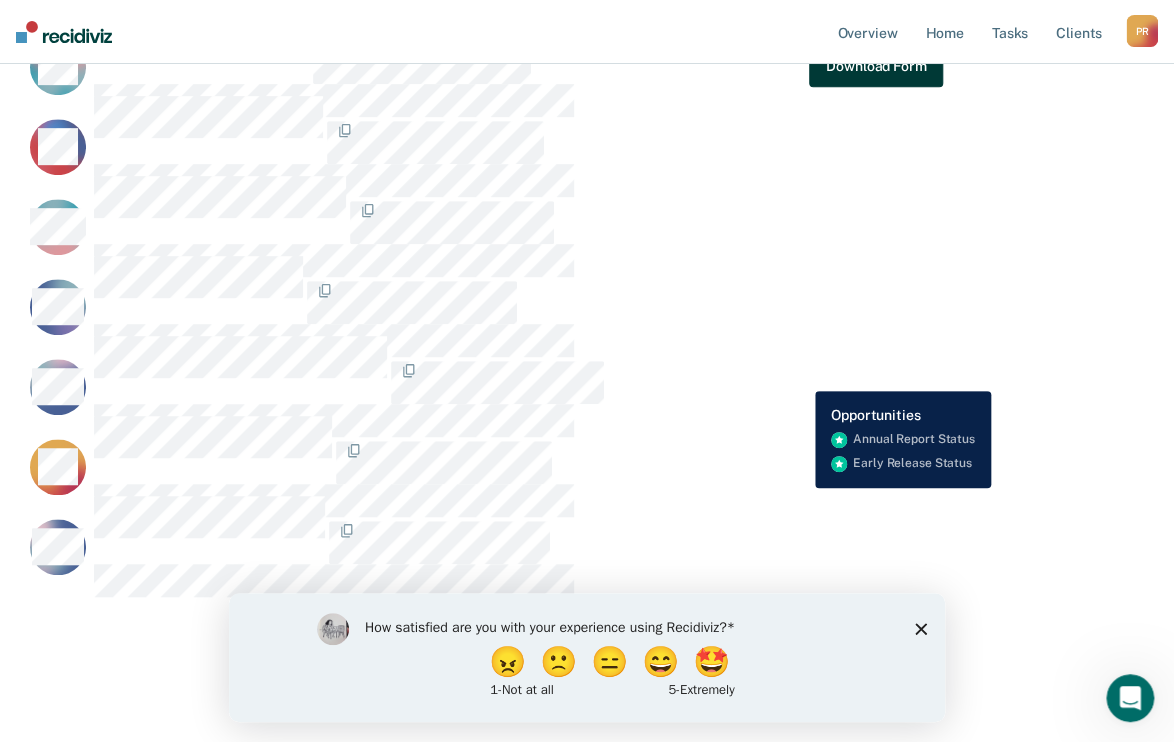 click on "Download Form" at bounding box center [876, 66] 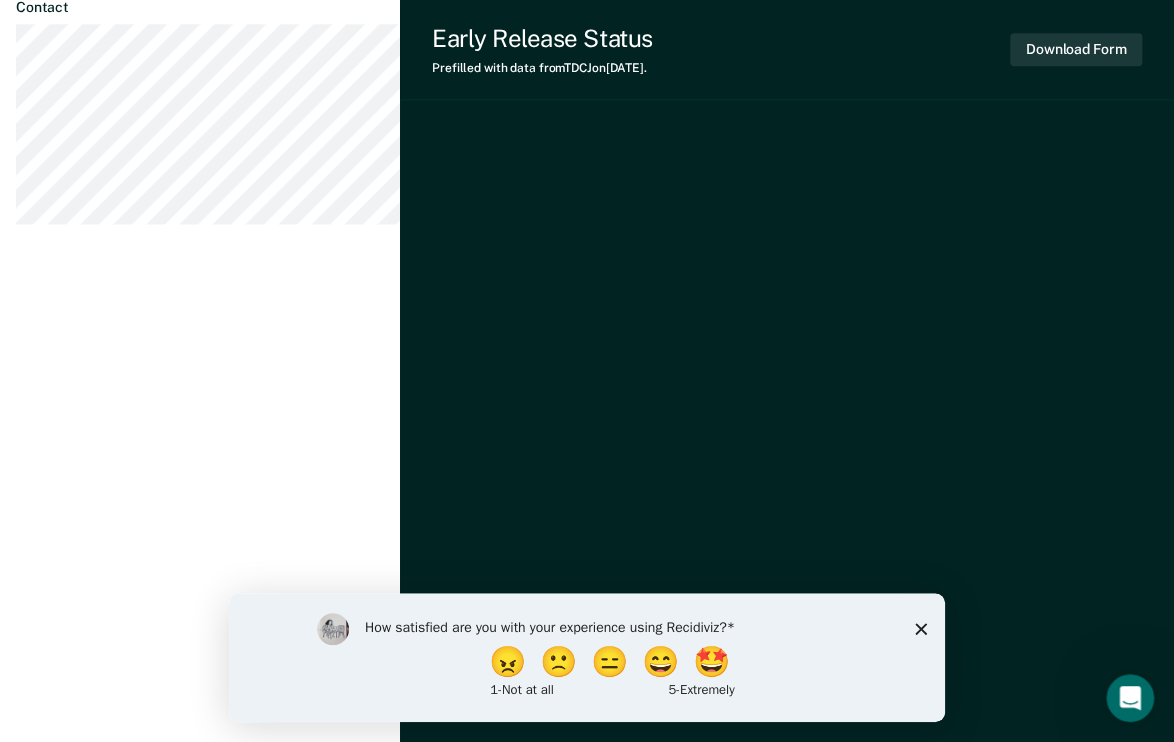 scroll, scrollTop: 0, scrollLeft: 0, axis: both 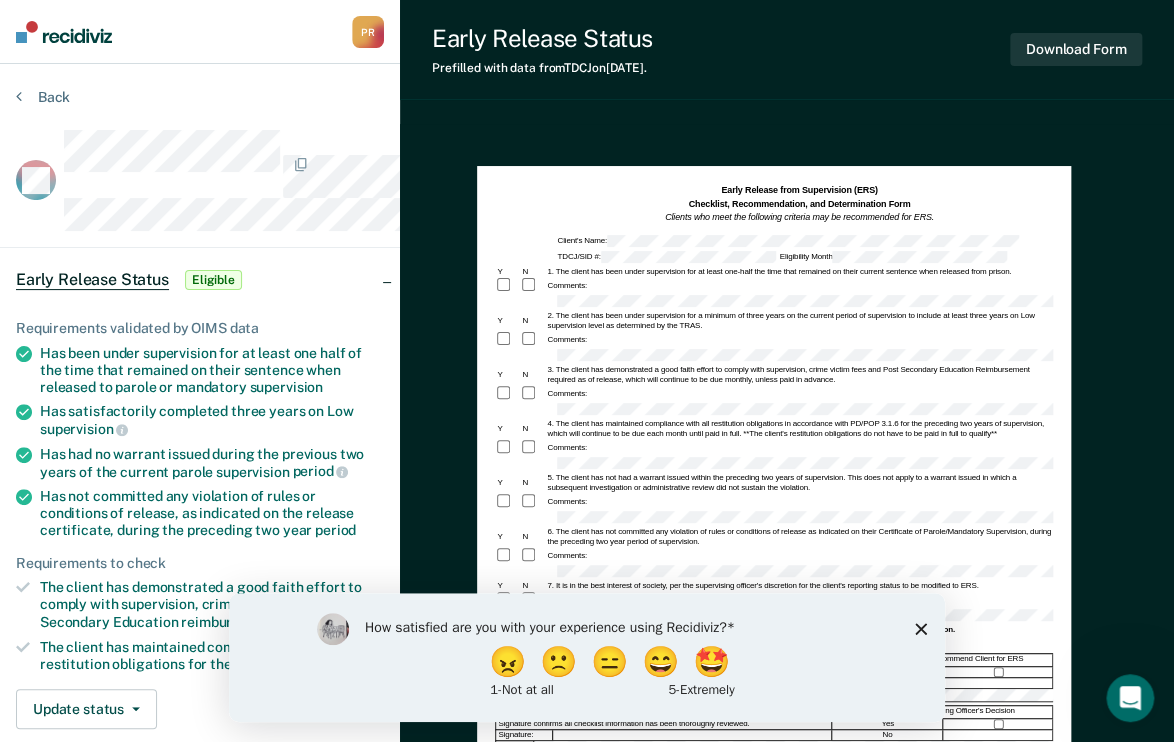 drag, startPoint x: 1042, startPoint y: 354, endPoint x: 968, endPoint y: 262, distance: 118.06778 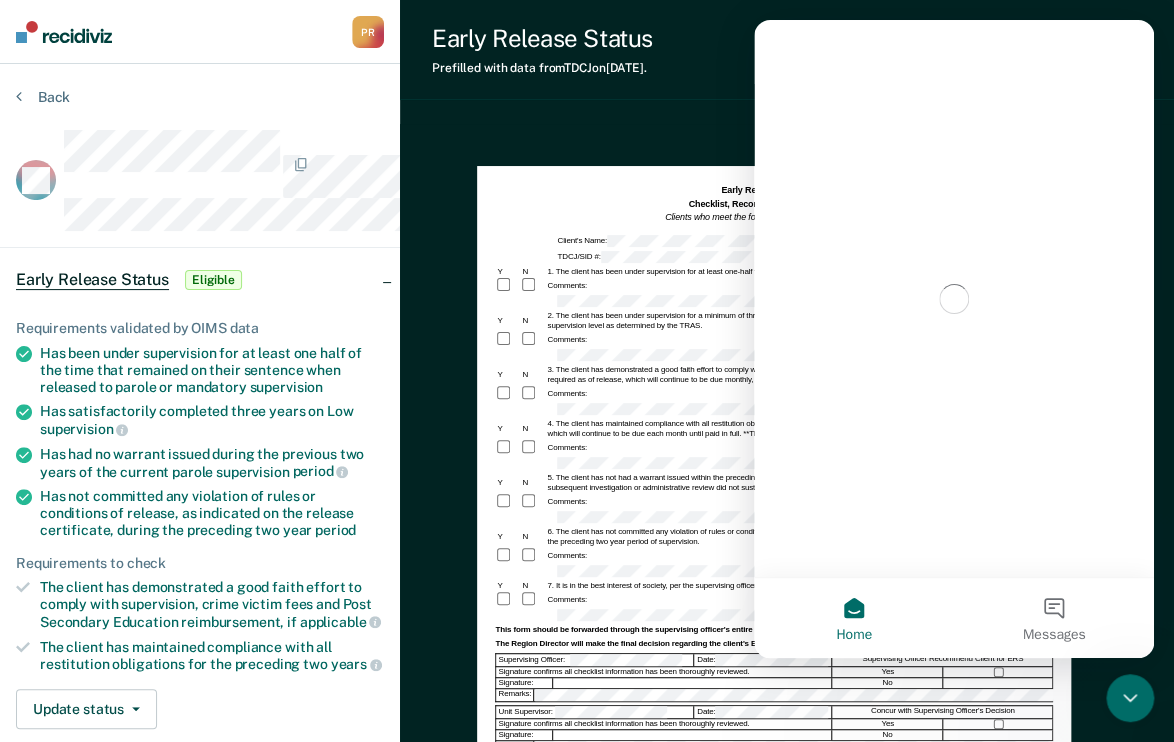 scroll, scrollTop: 0, scrollLeft: 0, axis: both 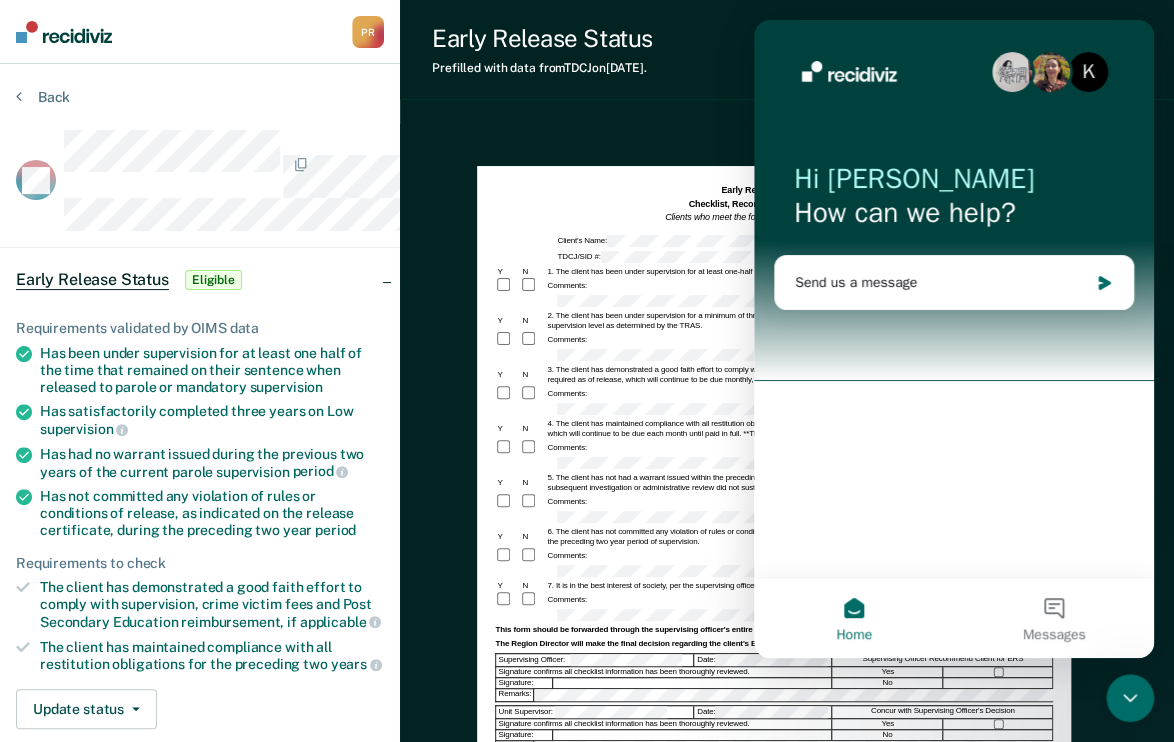 click 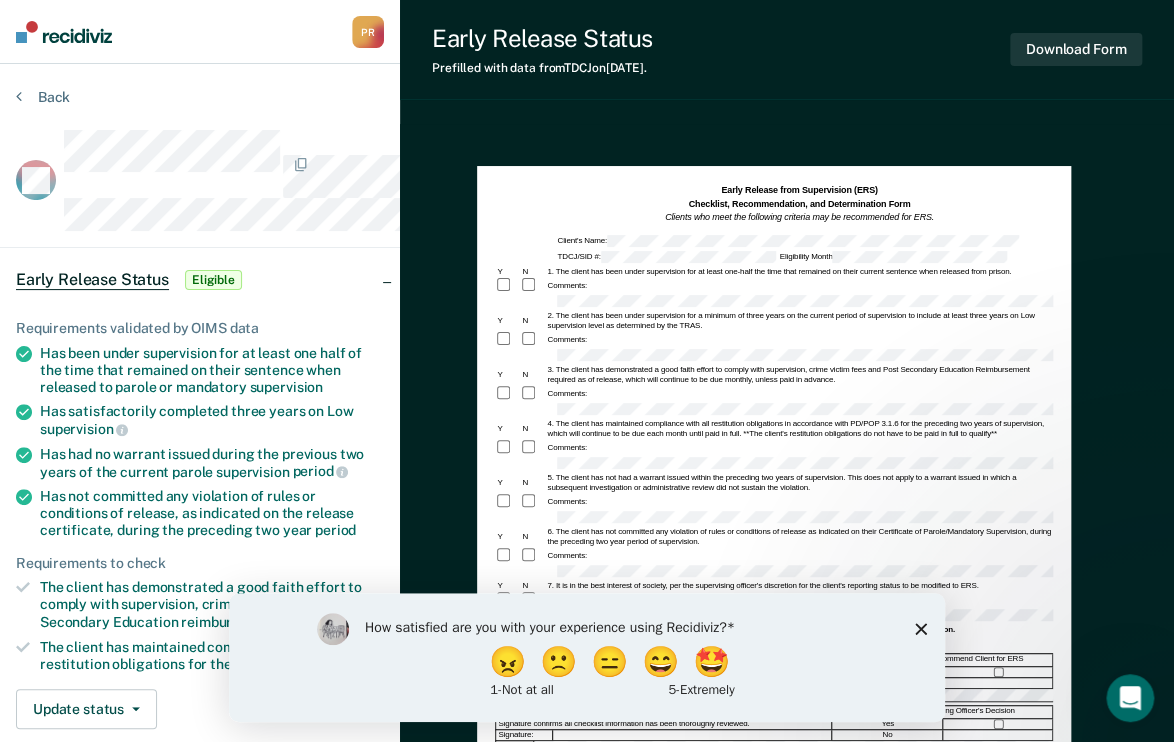 scroll, scrollTop: 0, scrollLeft: 0, axis: both 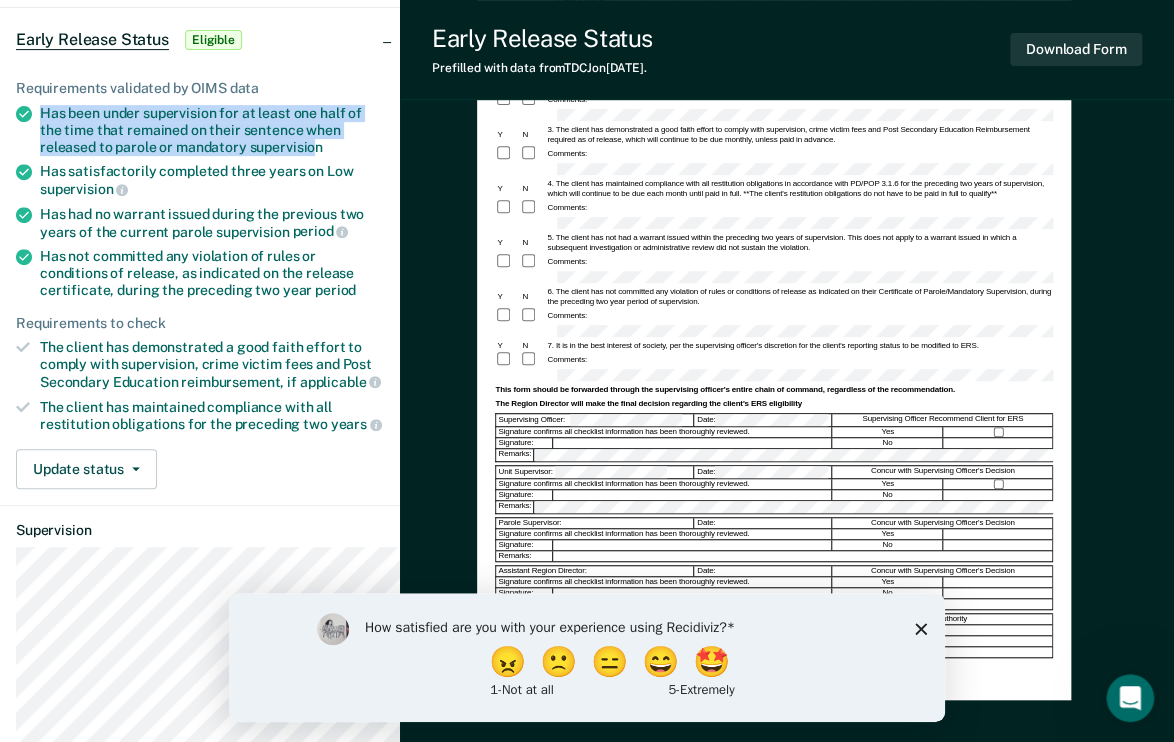 drag, startPoint x: 87, startPoint y: 352, endPoint x: 632, endPoint y: 396, distance: 546.77325 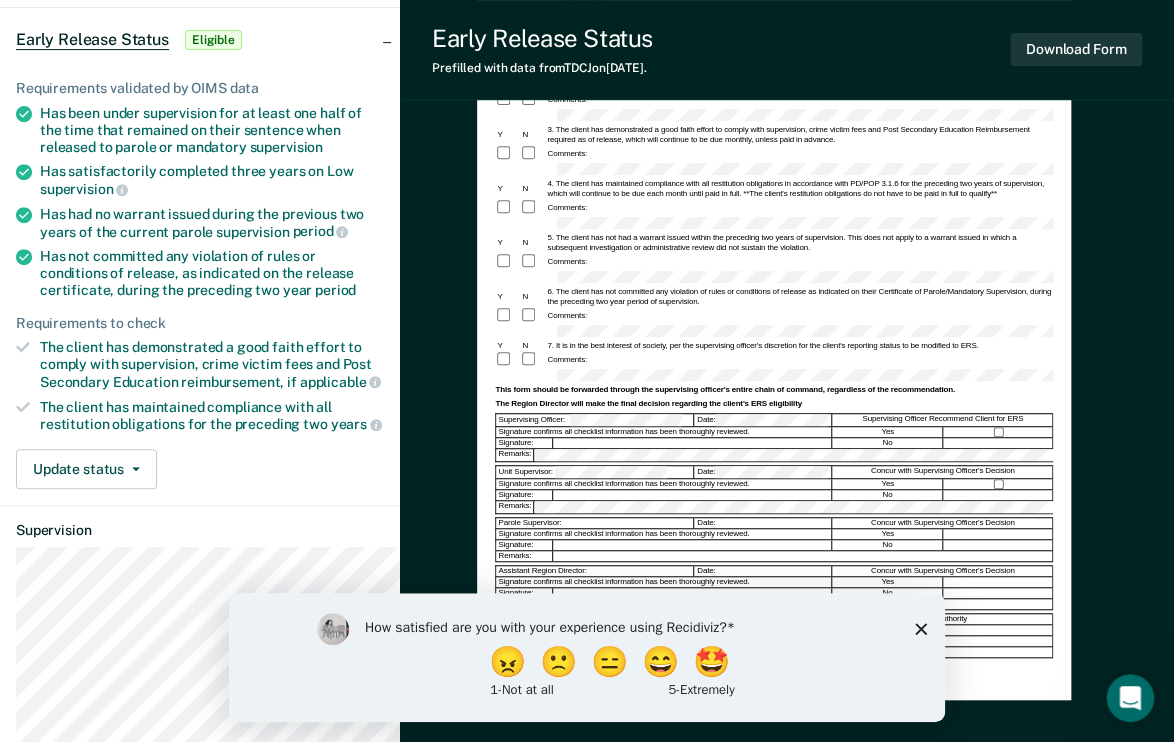 click on "Has been under supervision for at least one half of the time that remained on their sentence when released to parole or mandatory   supervision" at bounding box center [212, 130] 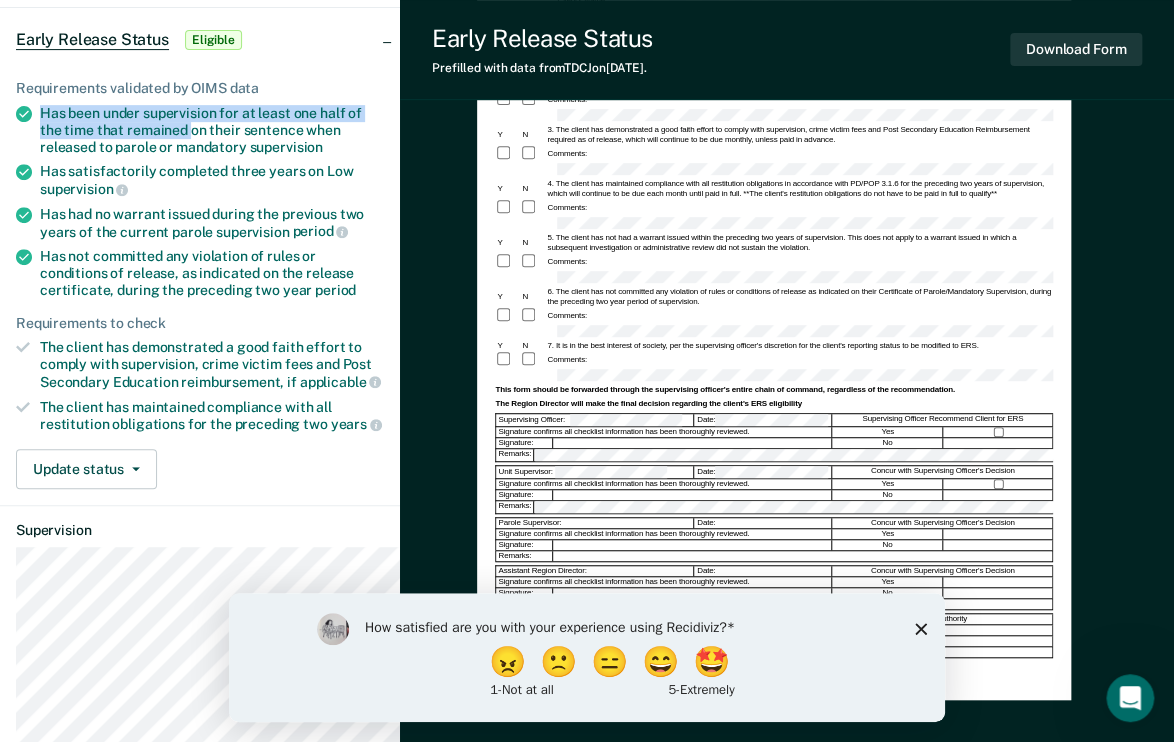 drag, startPoint x: 87, startPoint y: 343, endPoint x: 384, endPoint y: 362, distance: 297.60712 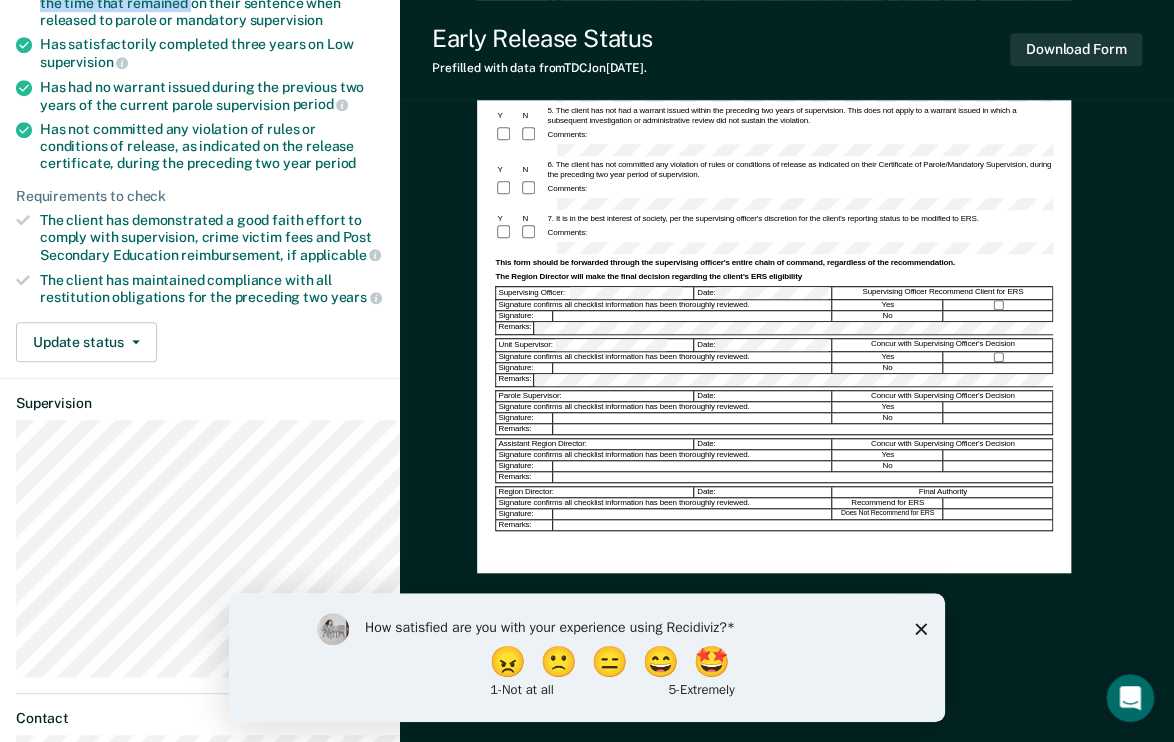 scroll, scrollTop: 240, scrollLeft: 0, axis: vertical 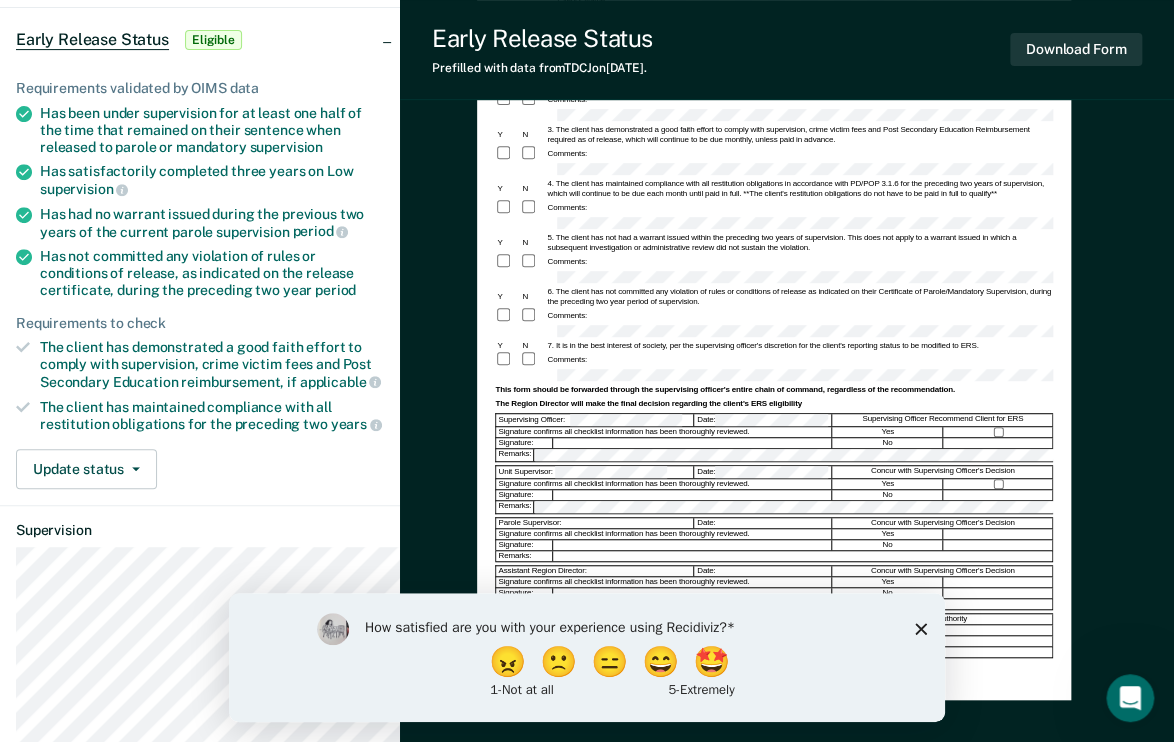 click on "Eligible" at bounding box center [213, 40] 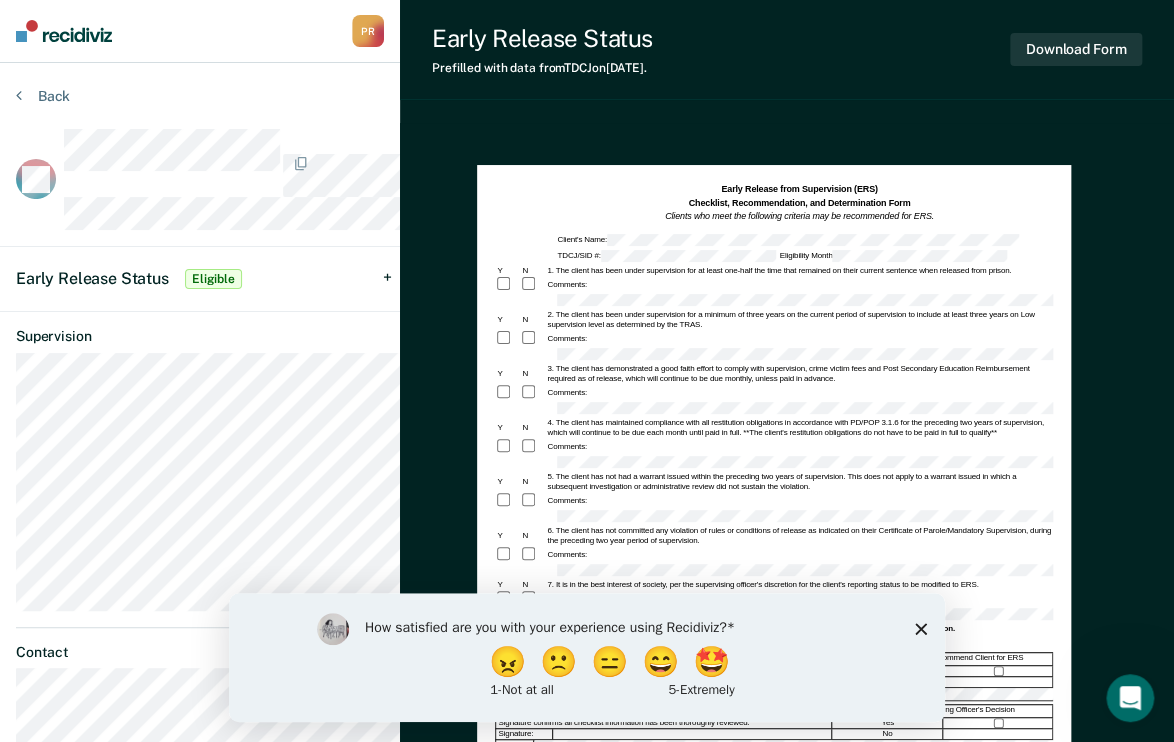 scroll, scrollTop: 0, scrollLeft: 0, axis: both 